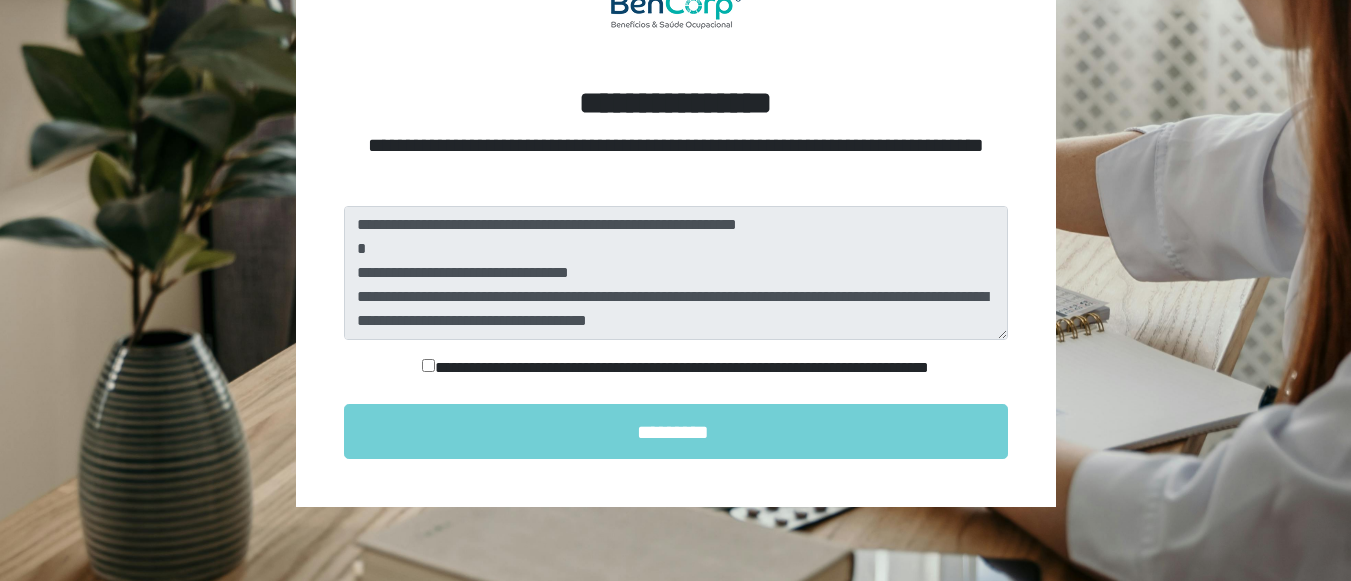 scroll, scrollTop: 228, scrollLeft: 0, axis: vertical 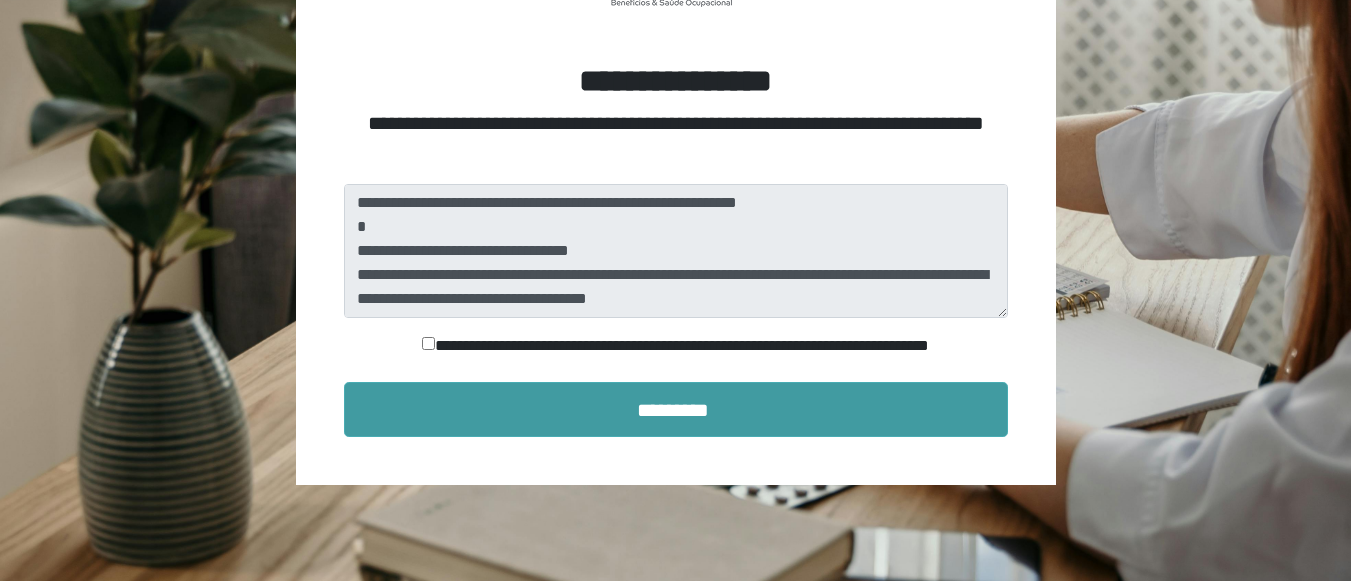click on "*********" at bounding box center [676, 409] 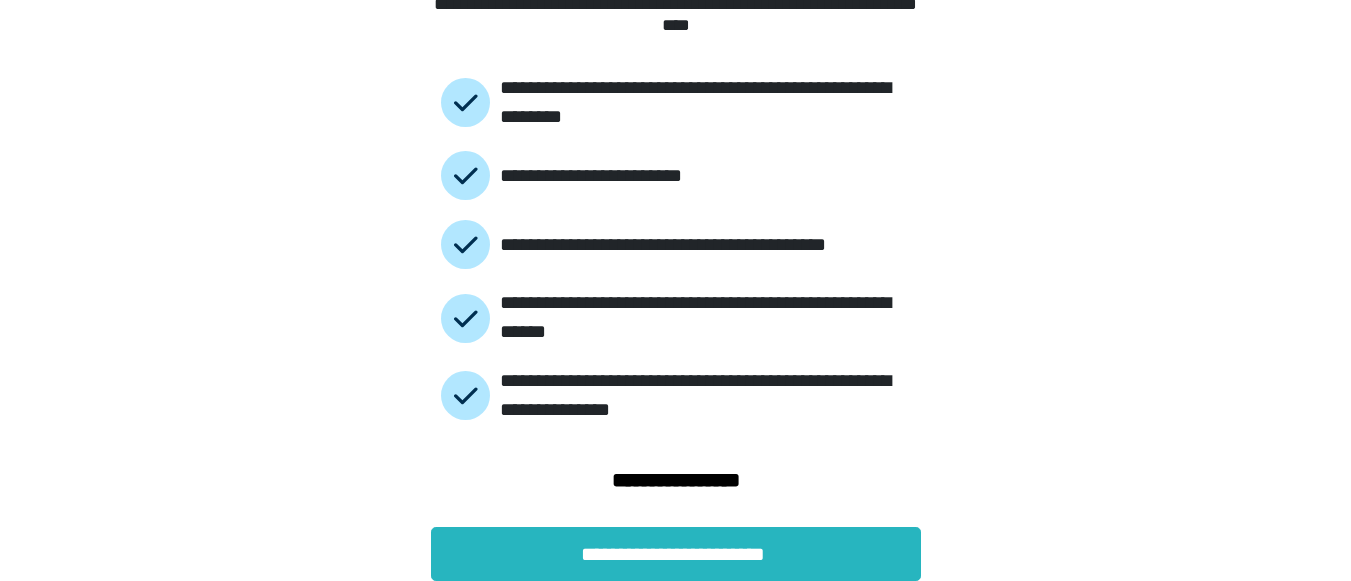 scroll, scrollTop: 195, scrollLeft: 0, axis: vertical 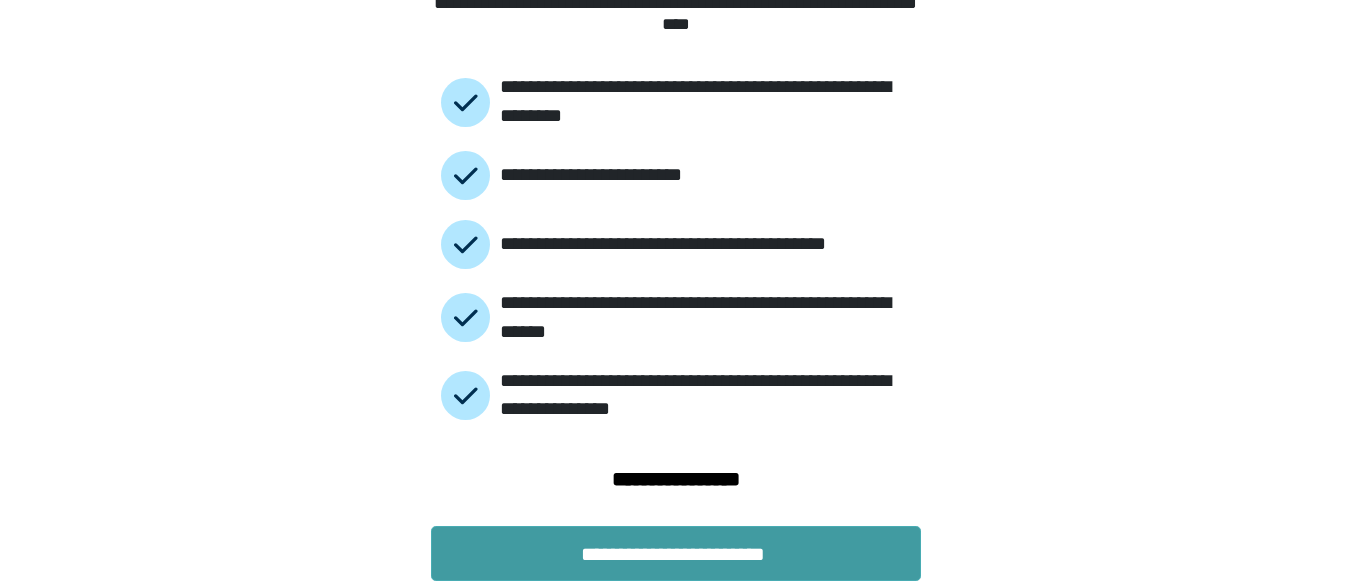 click on "**********" at bounding box center (676, 553) 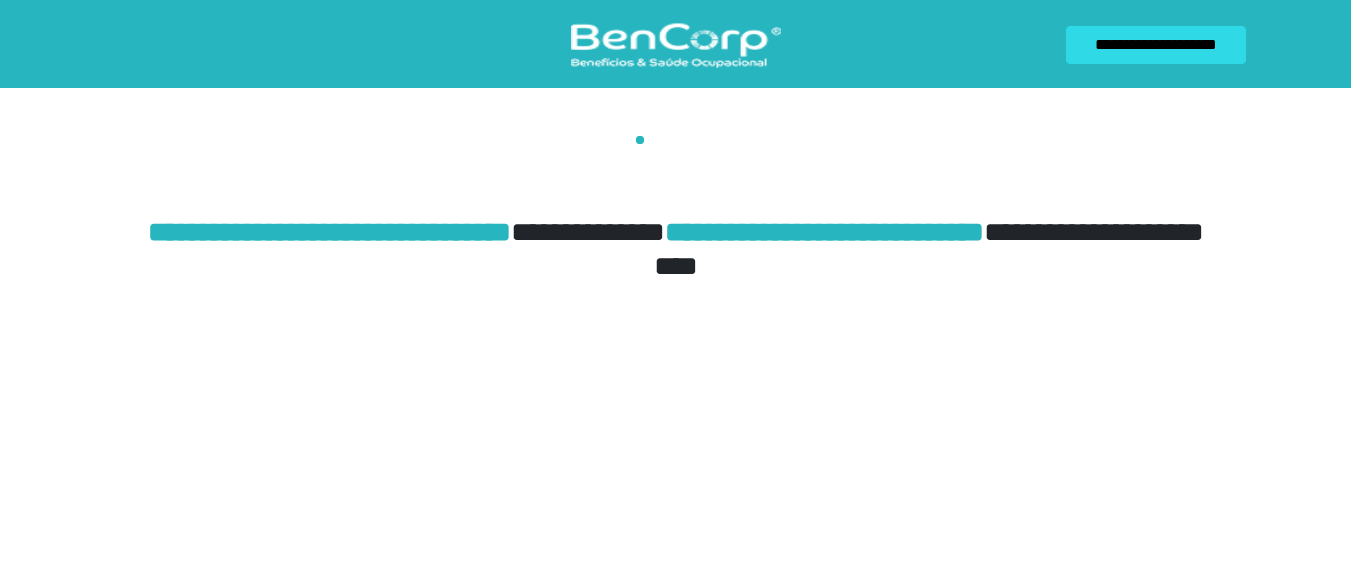 scroll, scrollTop: 0, scrollLeft: 0, axis: both 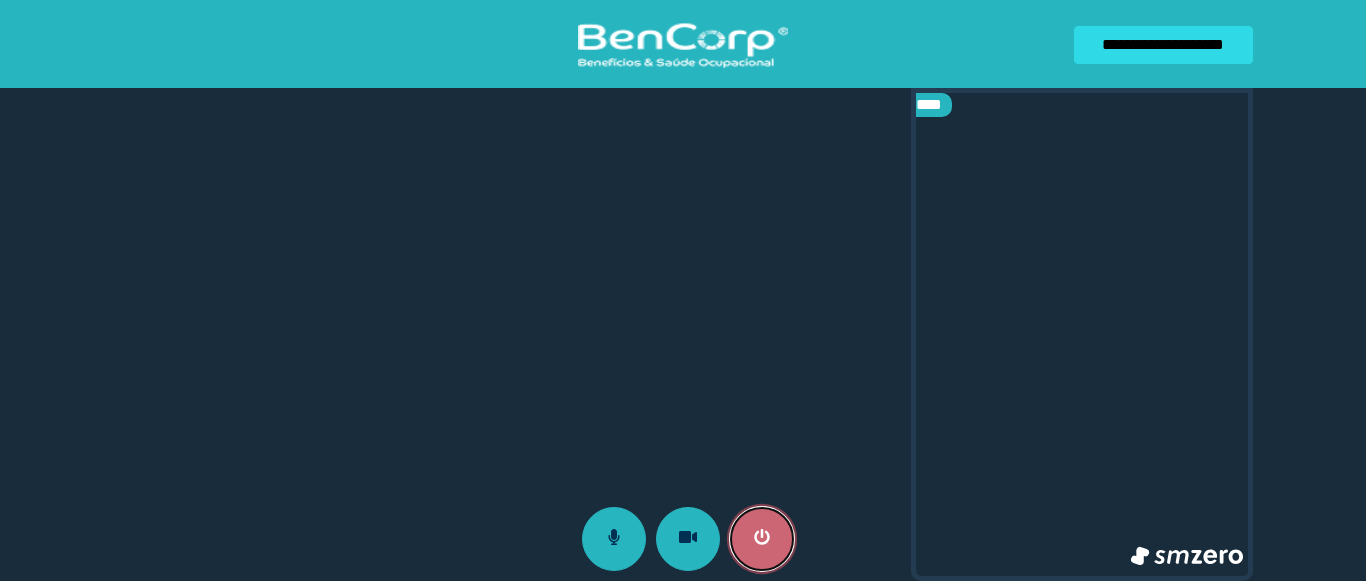 click 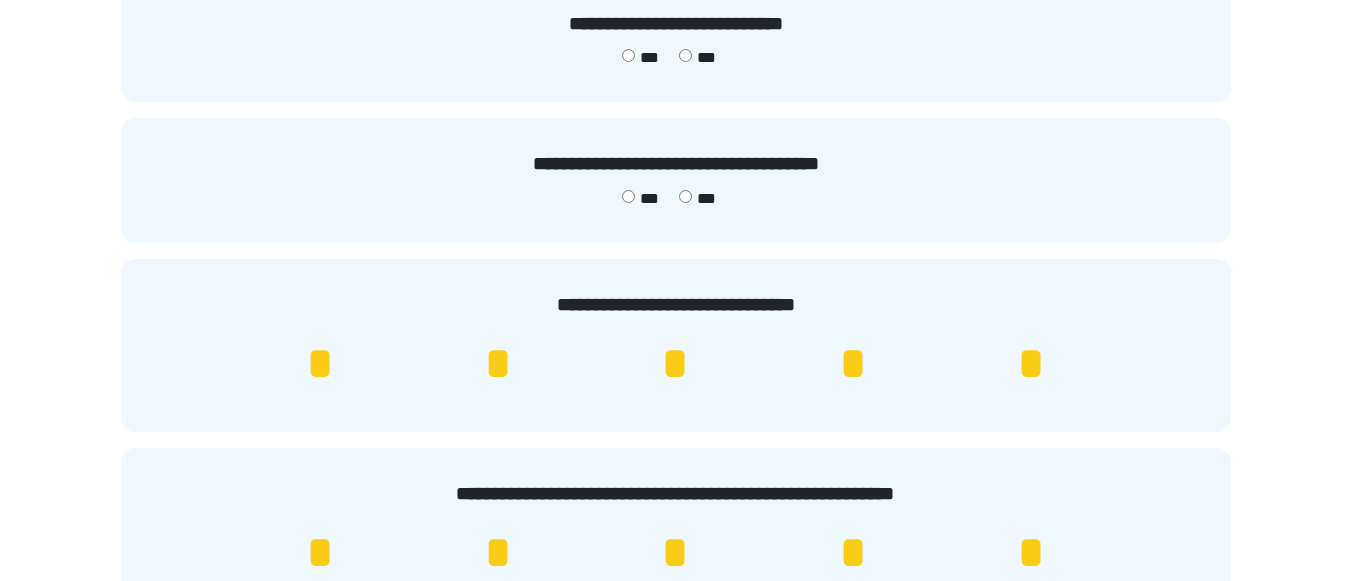 scroll, scrollTop: 200, scrollLeft: 0, axis: vertical 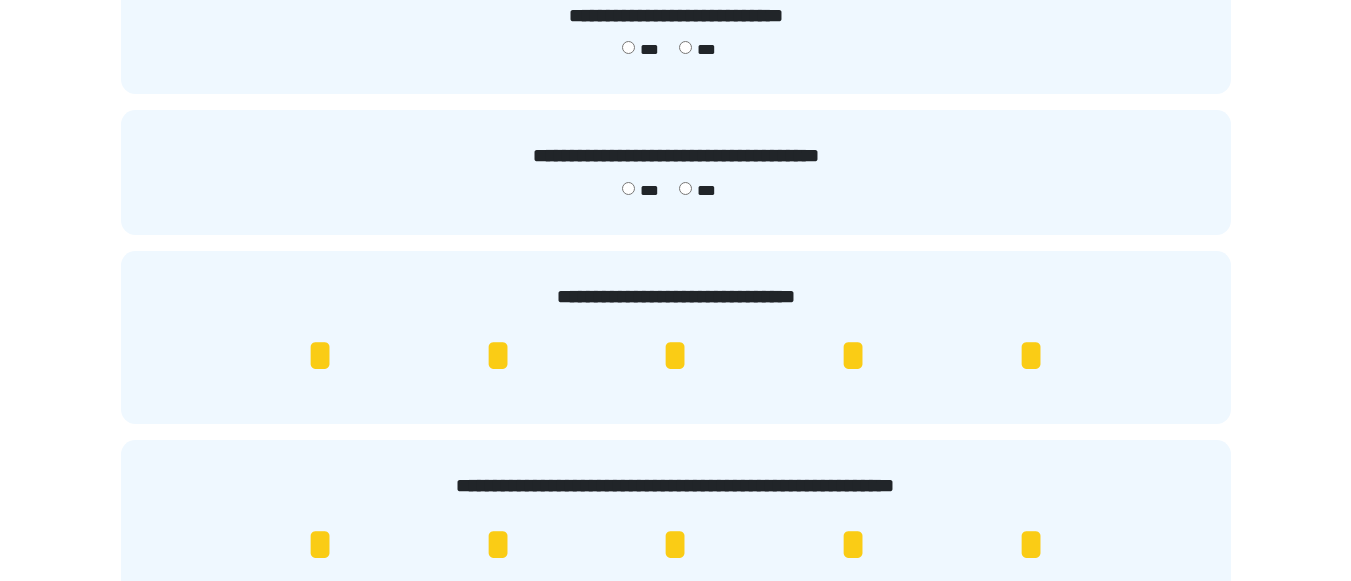 click on "*** ***" at bounding box center (676, 191) 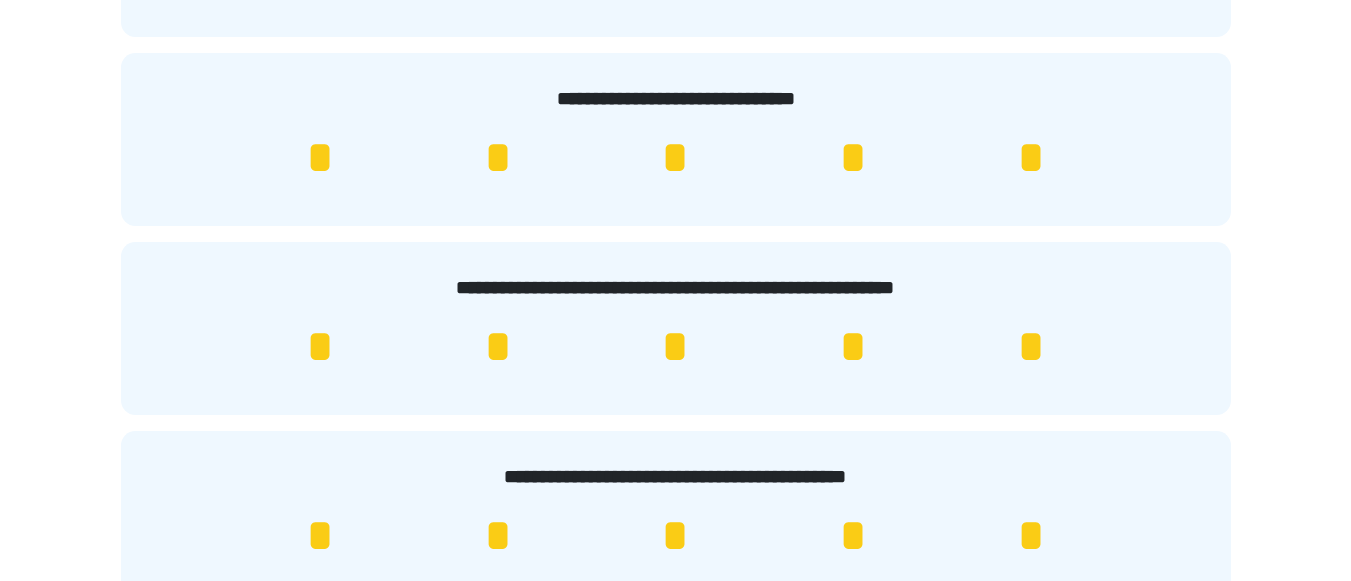 scroll, scrollTop: 400, scrollLeft: 0, axis: vertical 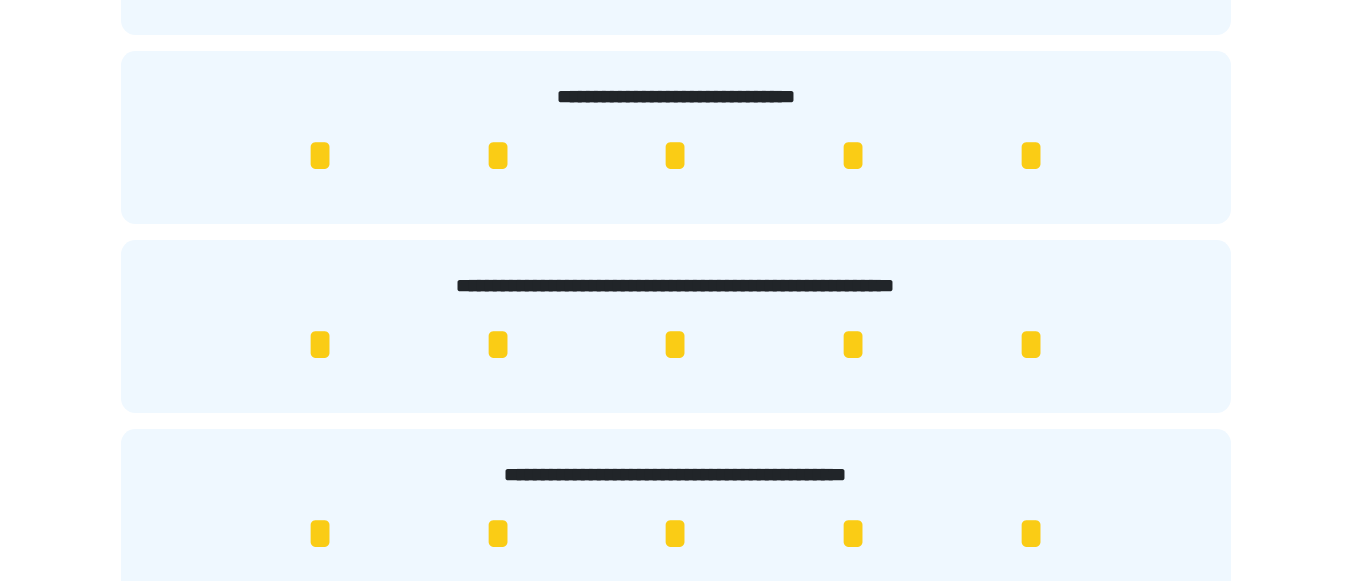 click on "*" at bounding box center (1031, 345) 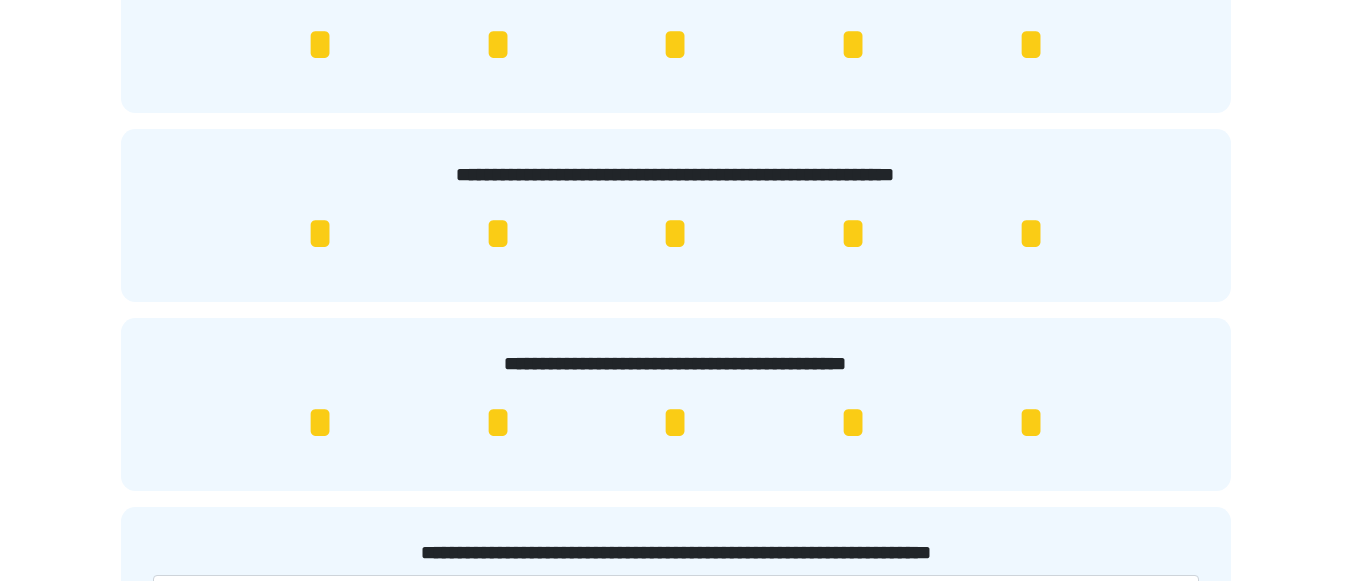scroll, scrollTop: 653, scrollLeft: 0, axis: vertical 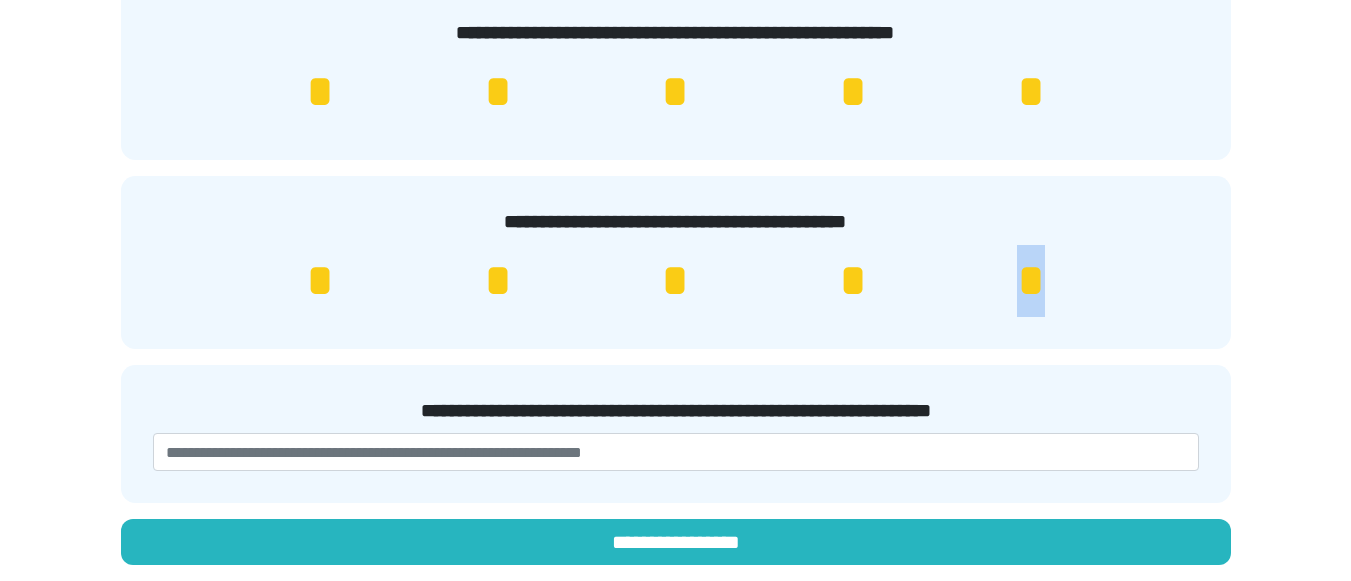 click on "*" at bounding box center (1031, 281) 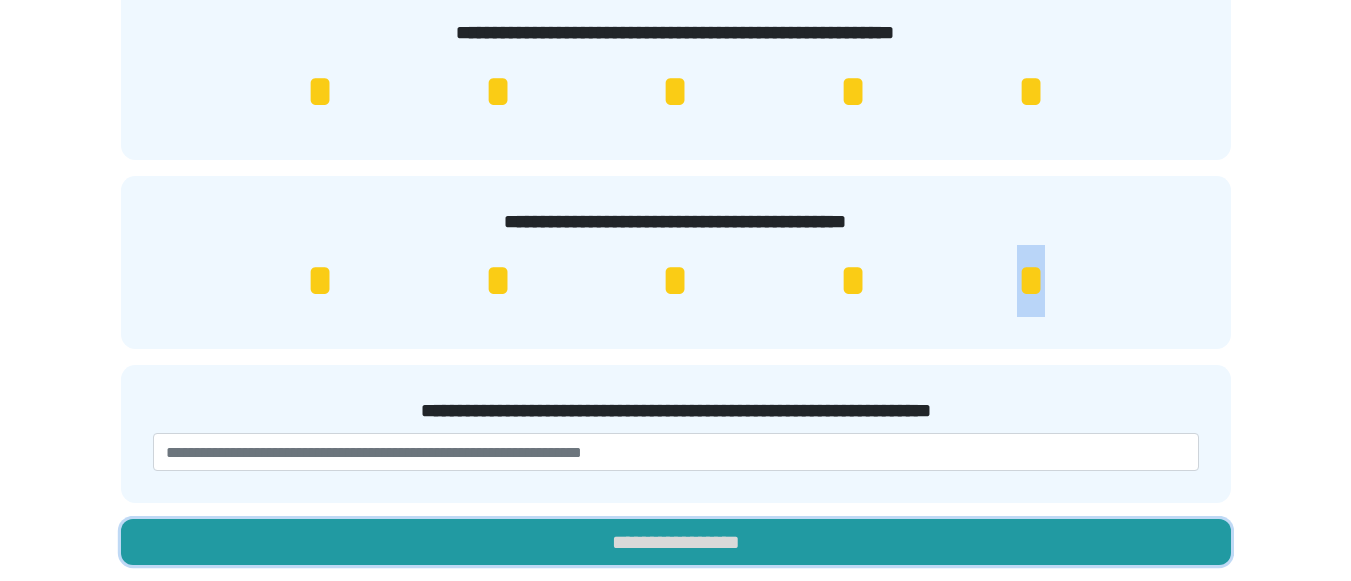 click on "**********" at bounding box center (676, 542) 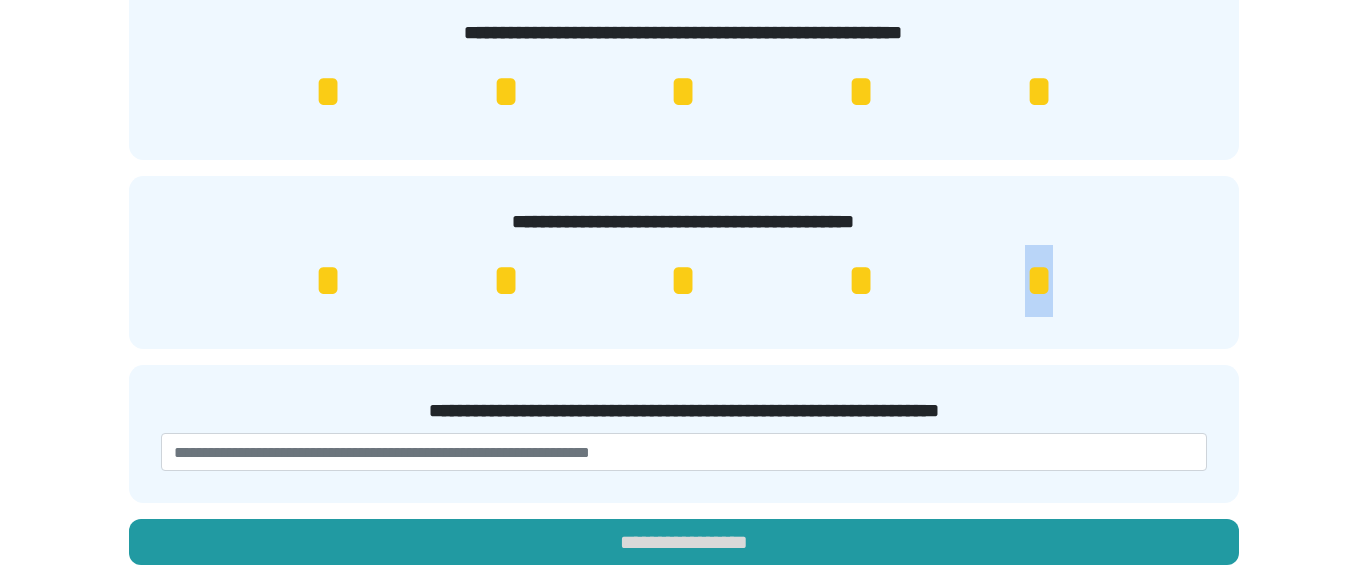 scroll, scrollTop: 0, scrollLeft: 0, axis: both 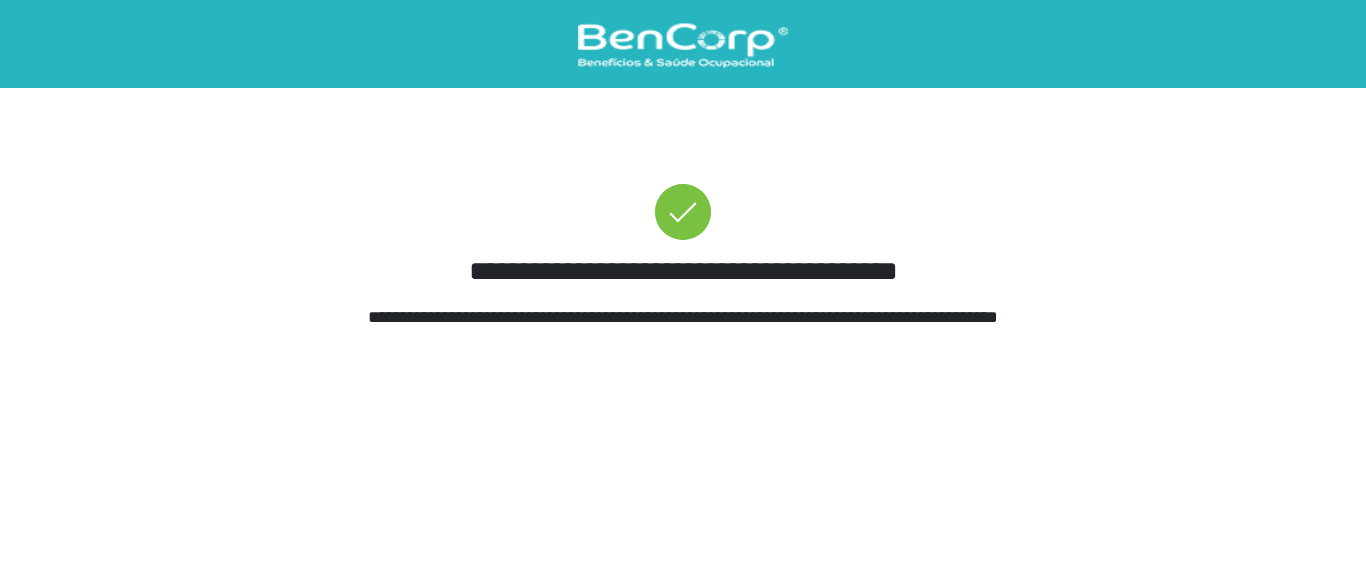 click on "**********" at bounding box center (683, 270) 